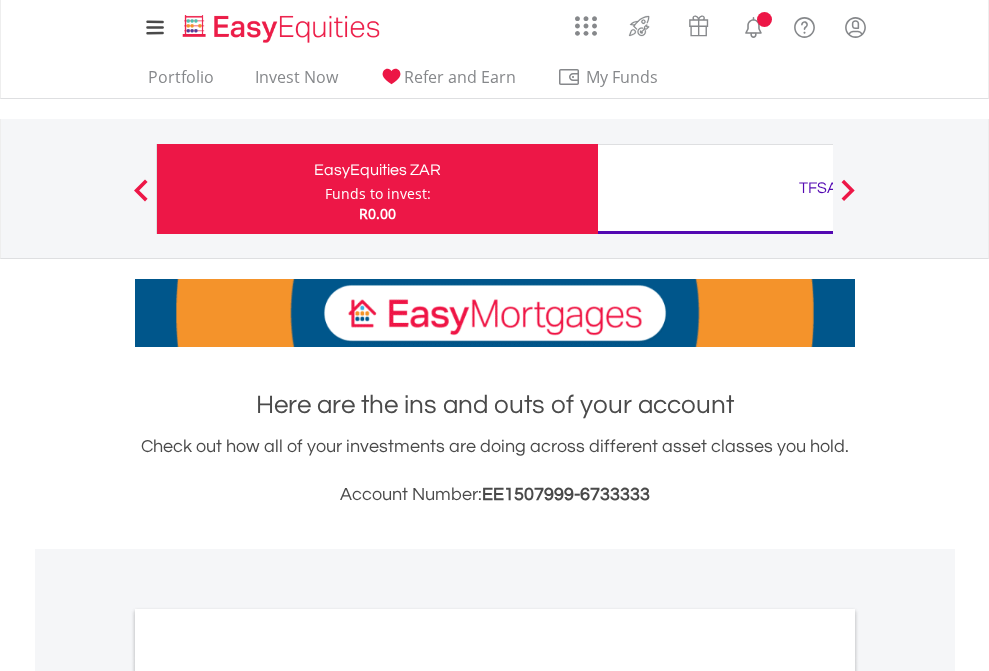 scroll, scrollTop: 0, scrollLeft: 0, axis: both 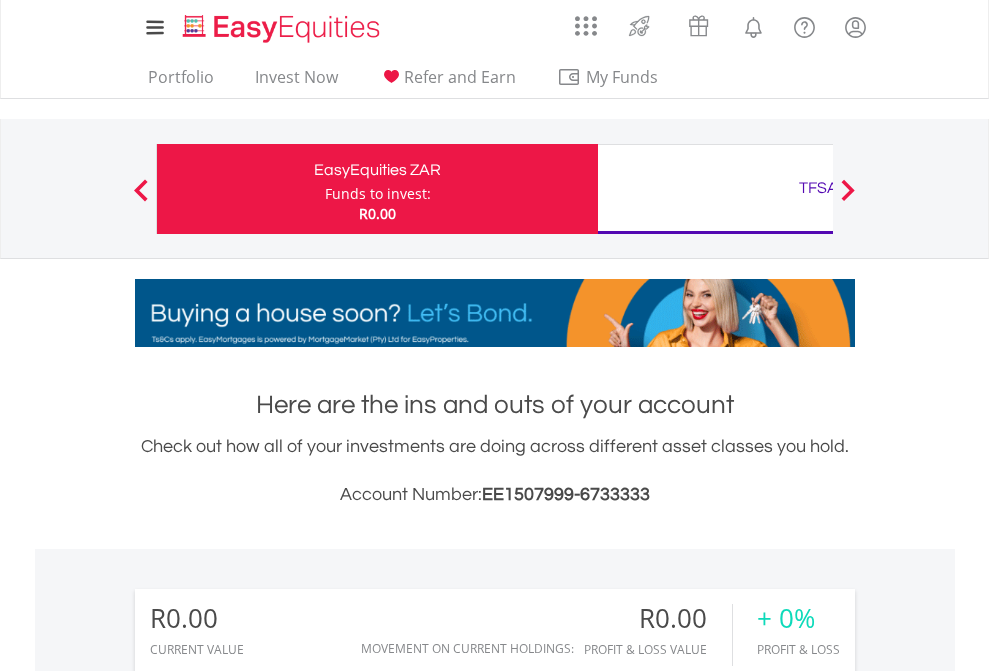 click on "Funds to invest:" at bounding box center (378, 194) 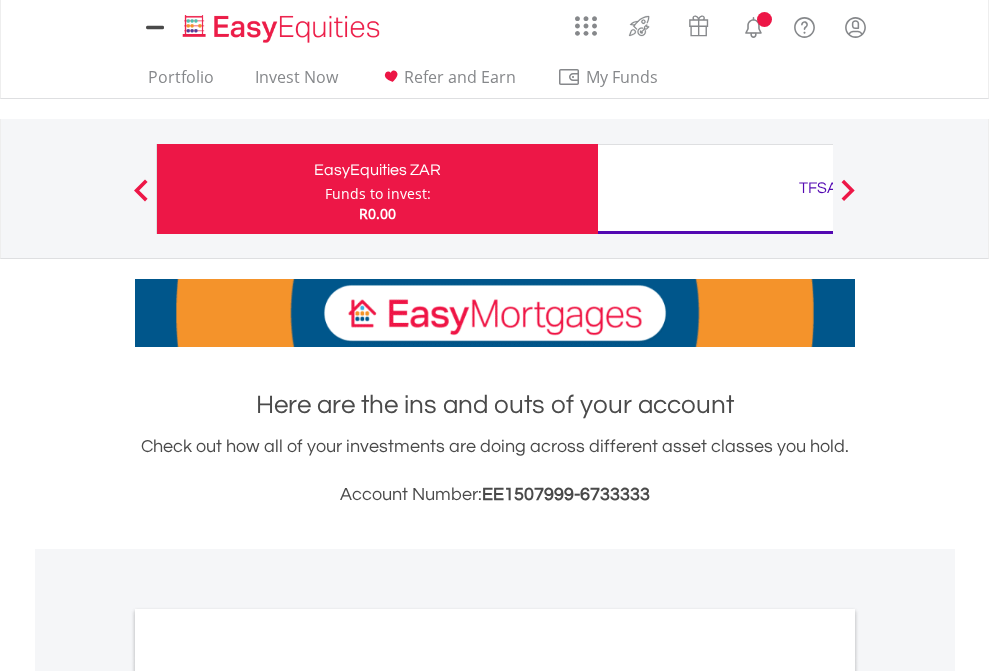 scroll, scrollTop: 0, scrollLeft: 0, axis: both 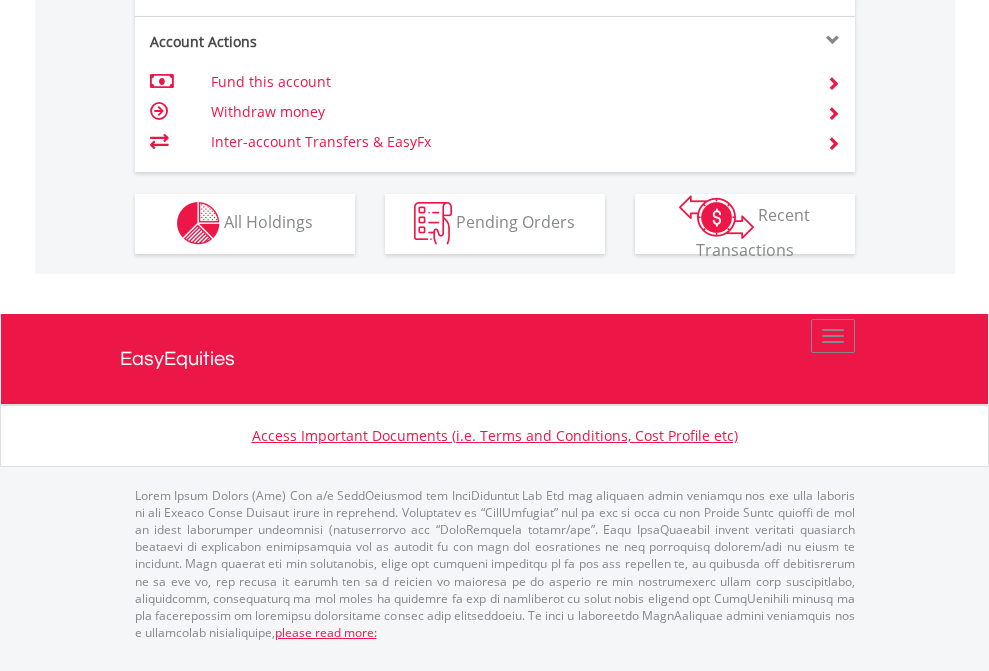 click on "Investment types" at bounding box center [706, -353] 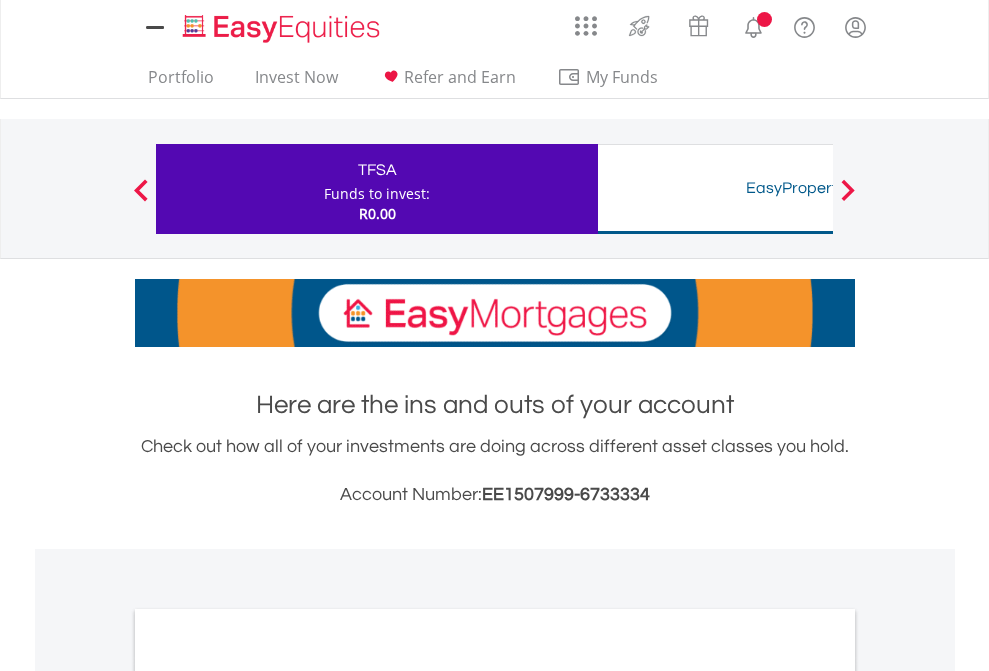 scroll, scrollTop: 0, scrollLeft: 0, axis: both 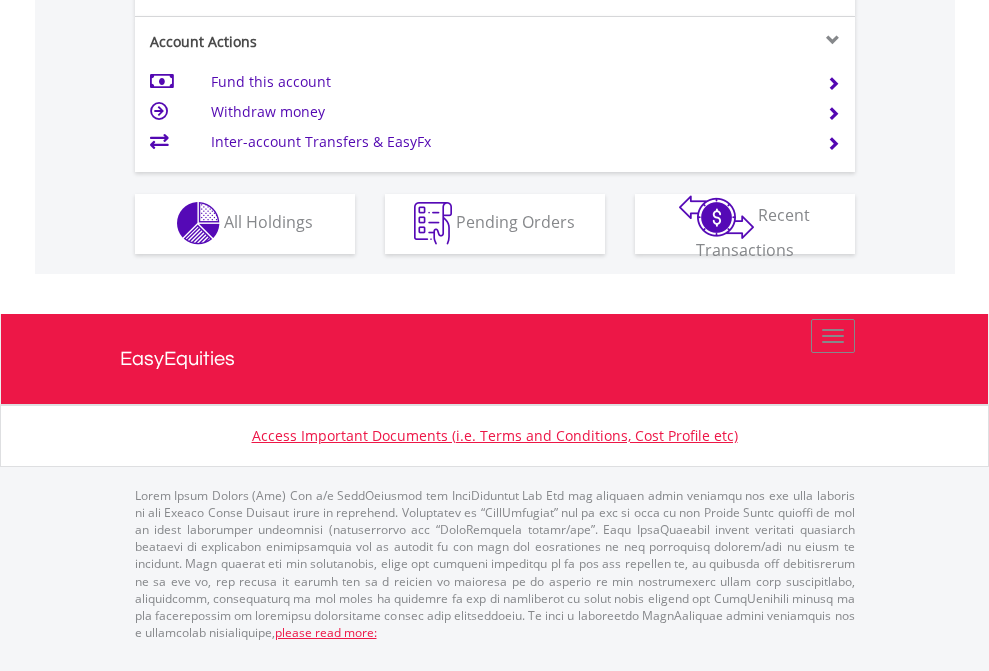 click on "Investment types" at bounding box center (706, -353) 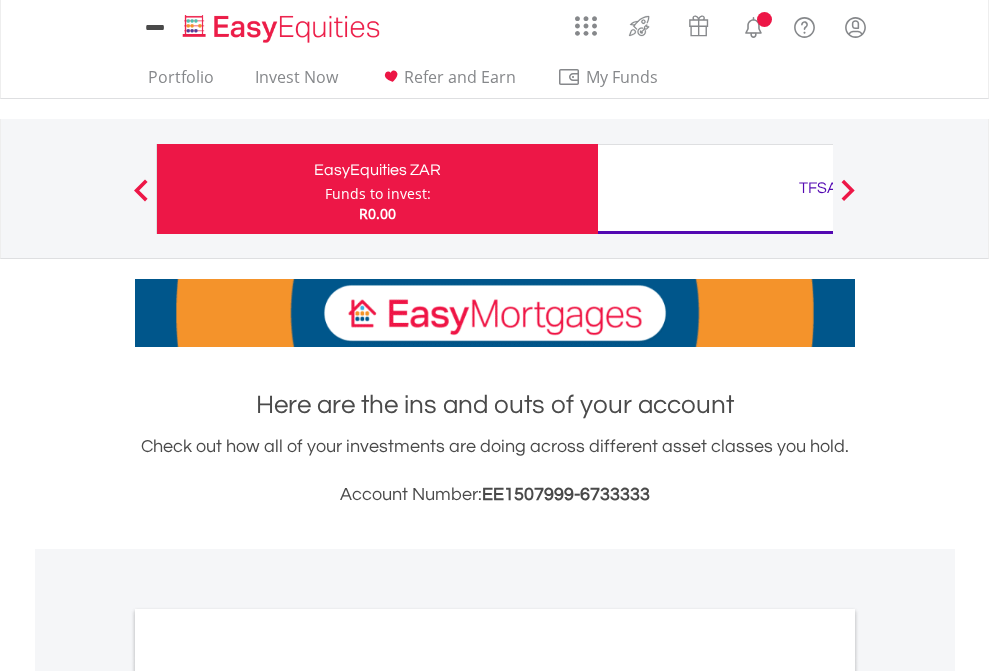 scroll, scrollTop: 1202, scrollLeft: 0, axis: vertical 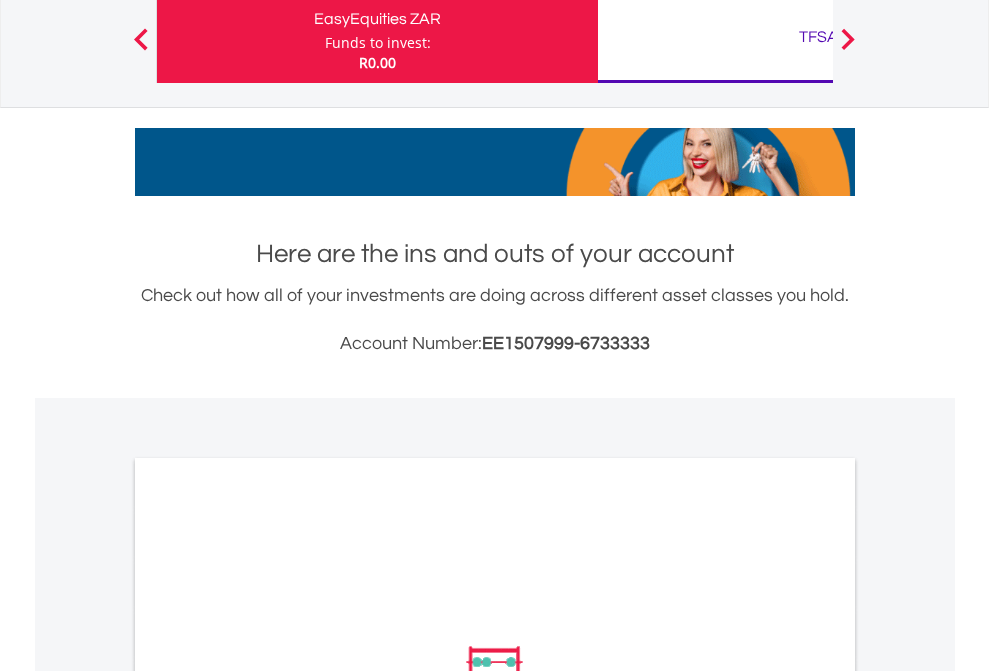 click on "All Holdings" at bounding box center [268, 945] 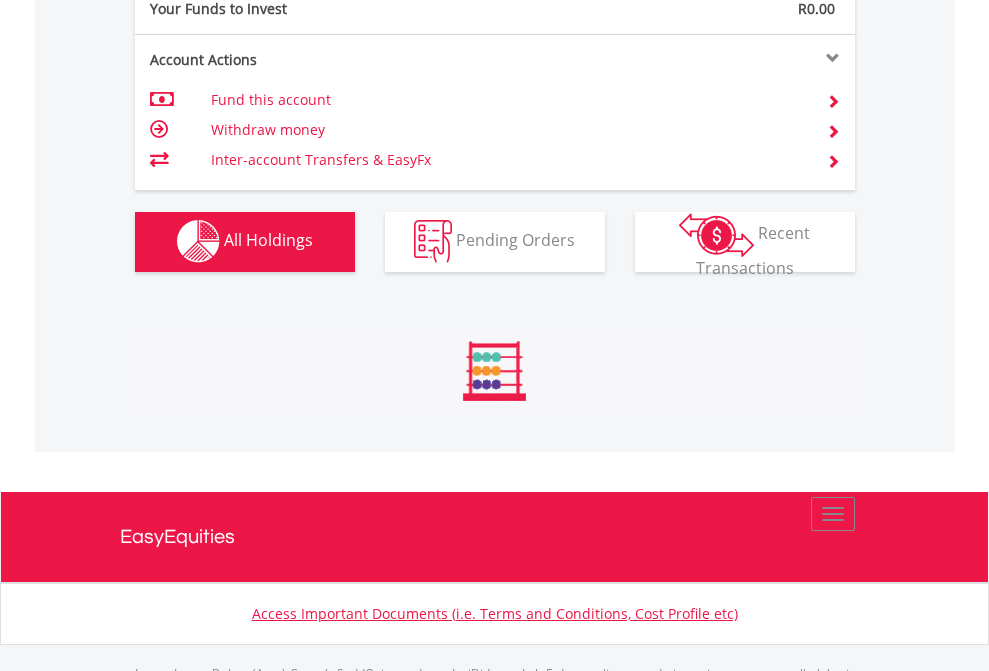 scroll, scrollTop: 999808, scrollLeft: 999687, axis: both 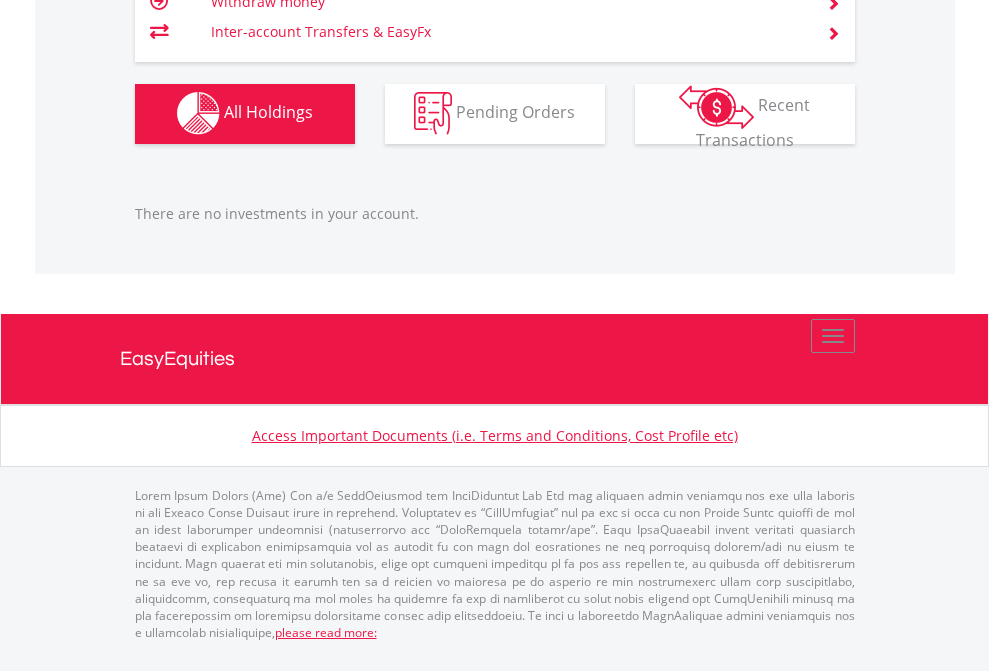 click on "TFSA" at bounding box center [818, -1142] 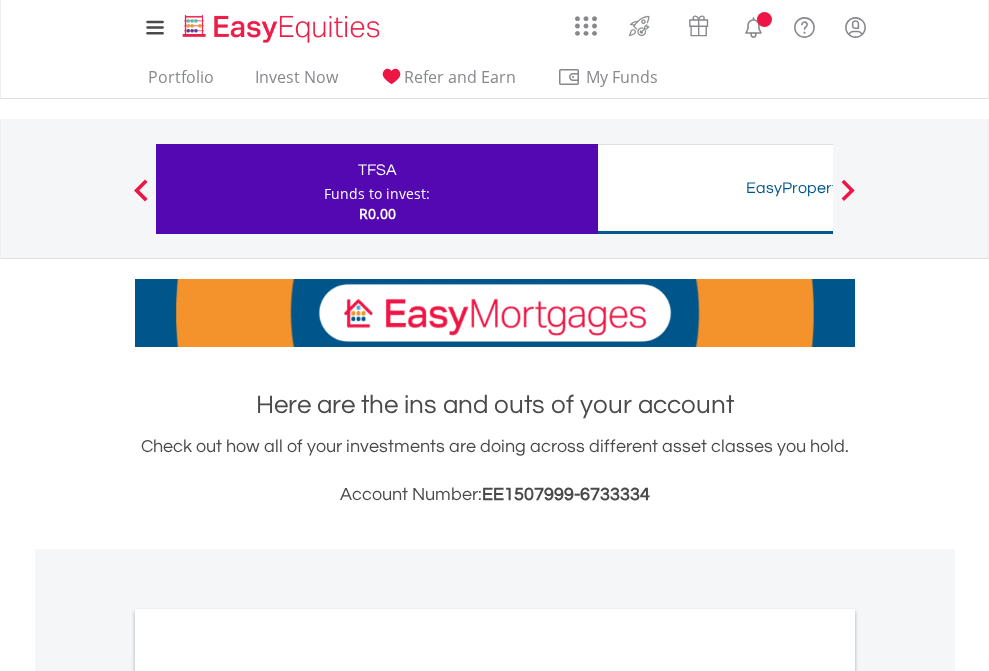scroll, scrollTop: 0, scrollLeft: 0, axis: both 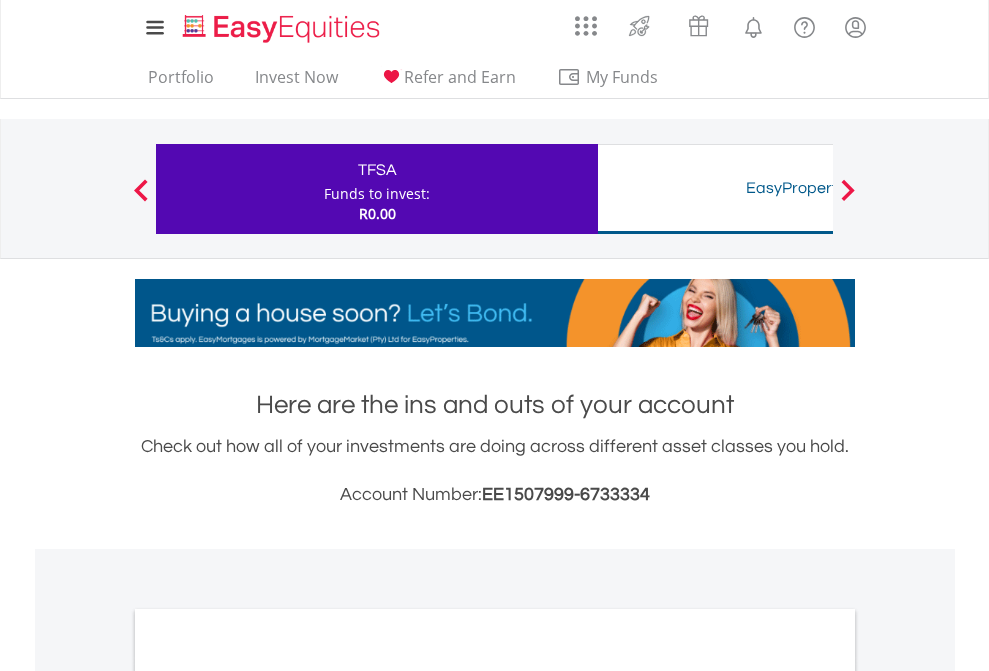 click on "All Holdings" at bounding box center [268, 1096] 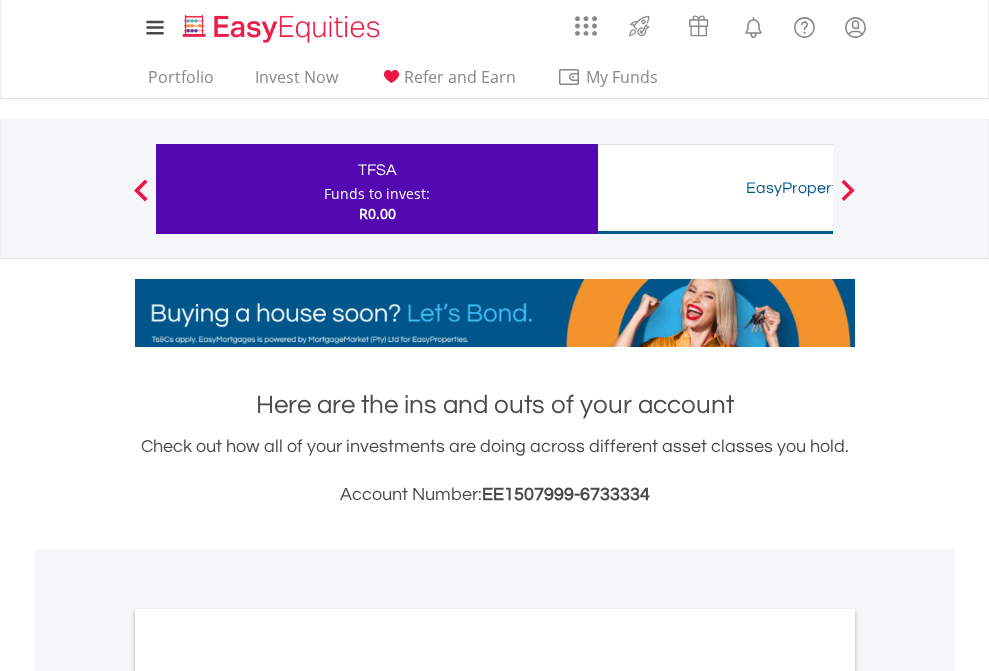 scroll, scrollTop: 1202, scrollLeft: 0, axis: vertical 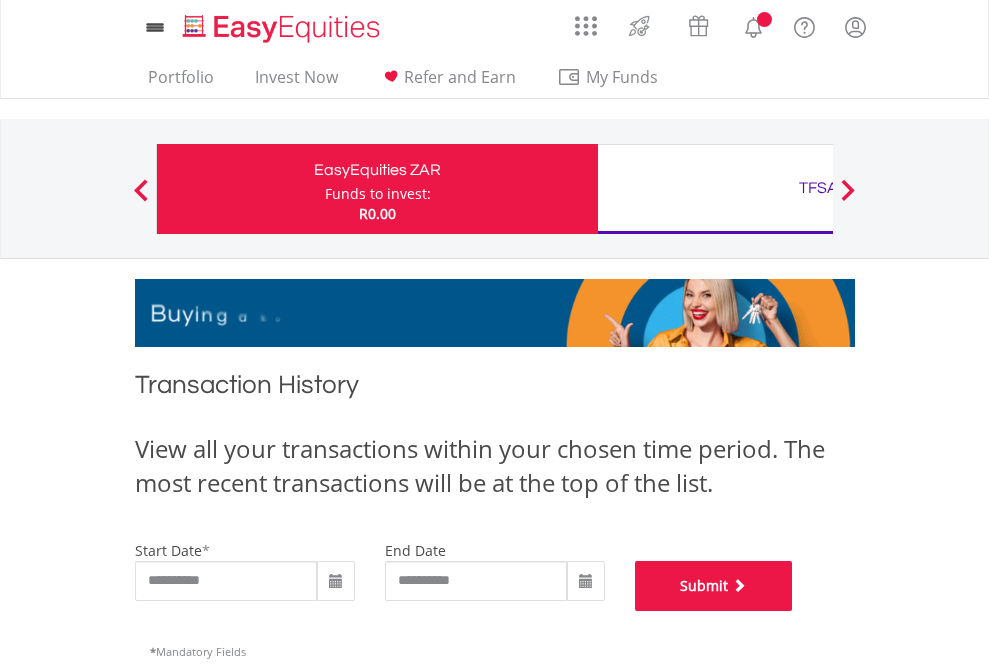 click on "Submit" at bounding box center (714, 586) 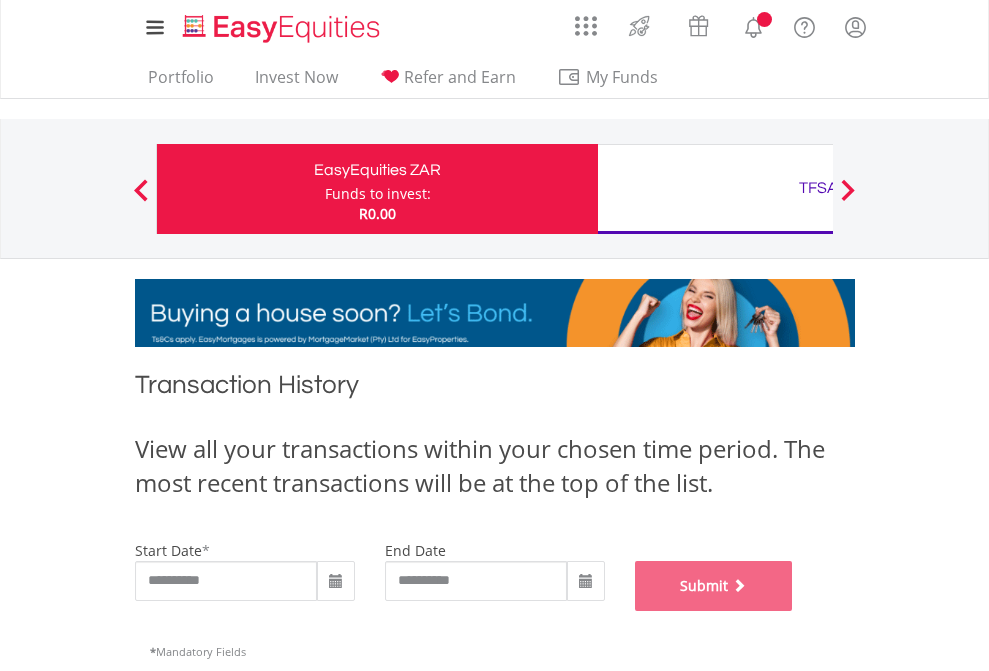 scroll, scrollTop: 811, scrollLeft: 0, axis: vertical 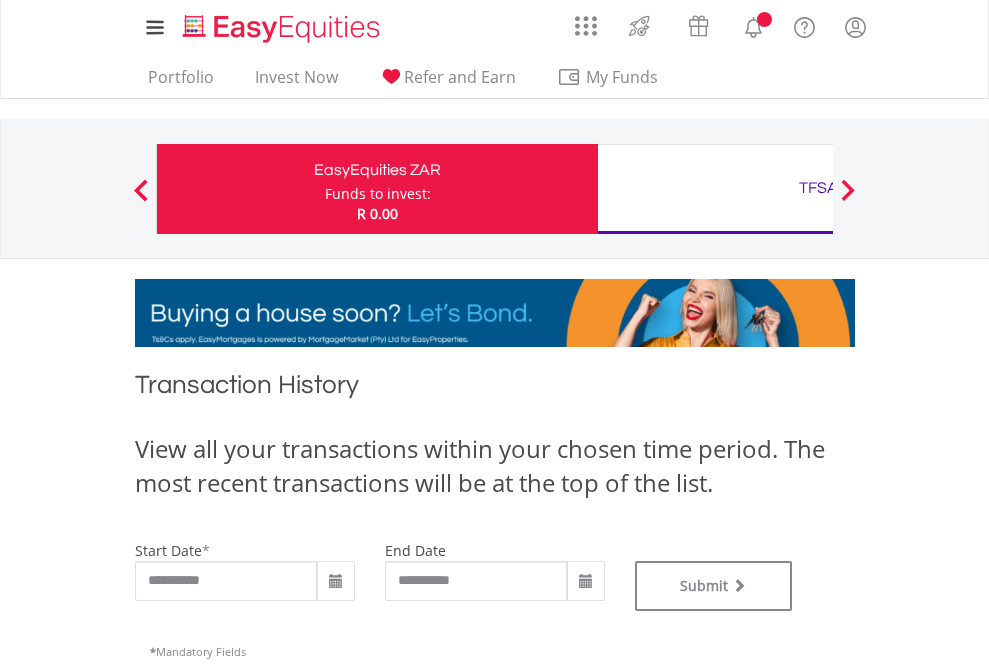 click on "TFSA" at bounding box center (818, 188) 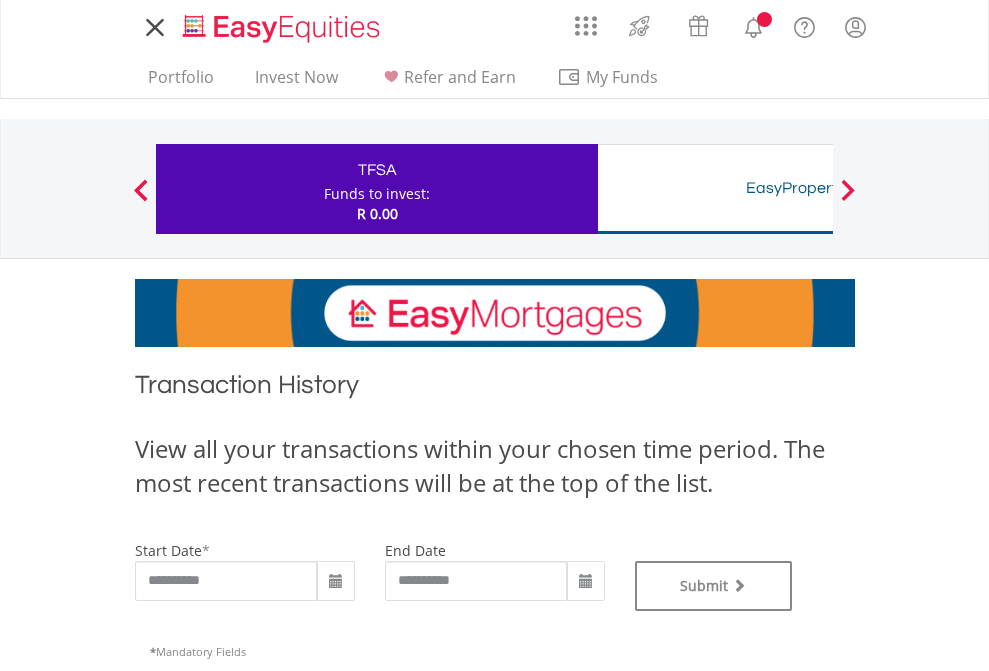 scroll, scrollTop: 0, scrollLeft: 0, axis: both 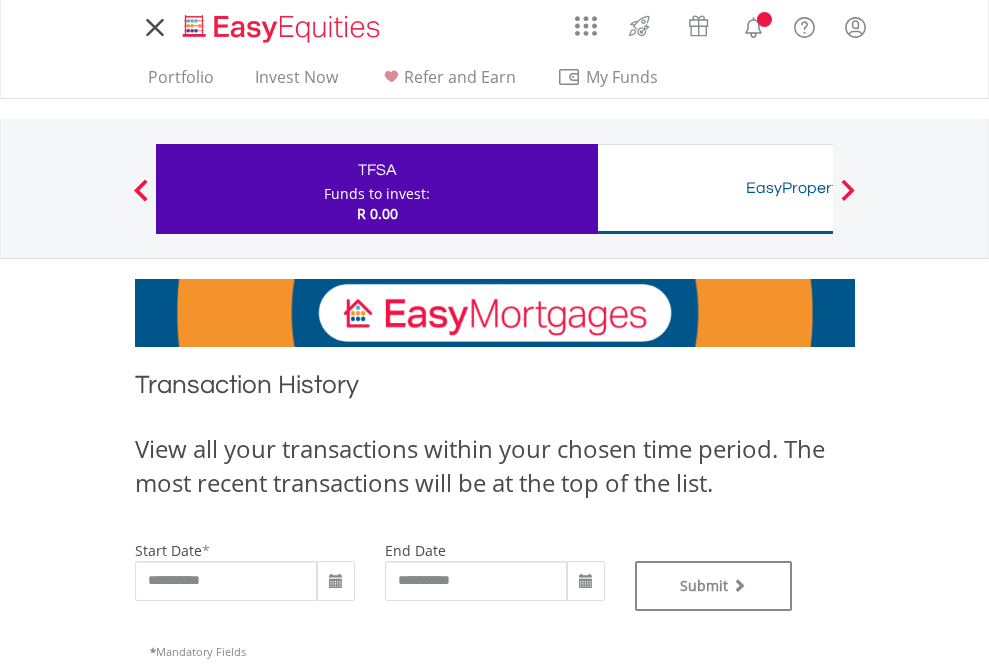 type on "**********" 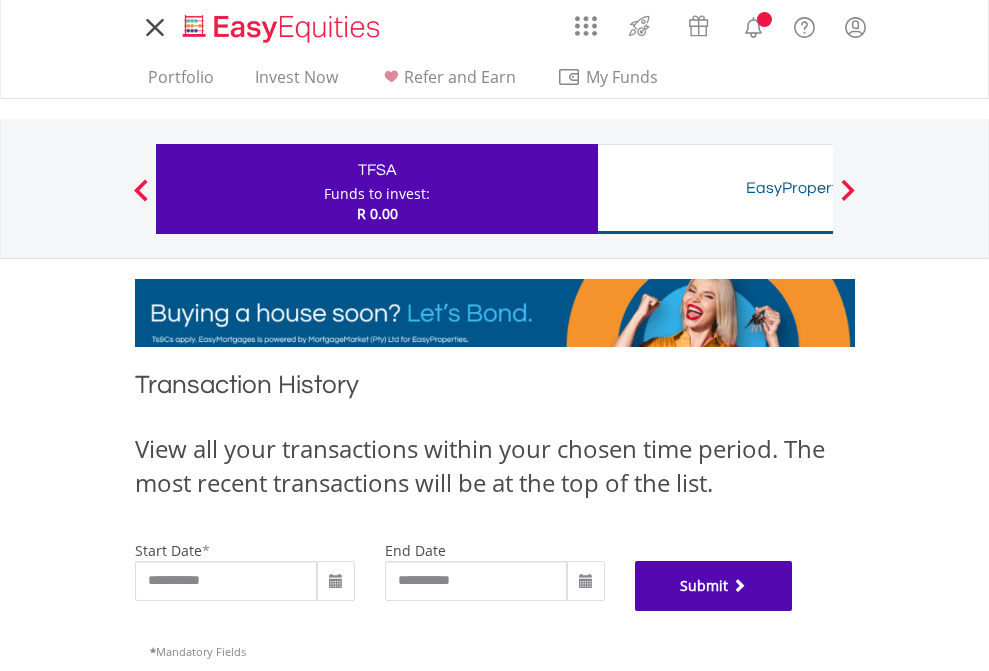 click on "Submit" at bounding box center (714, 586) 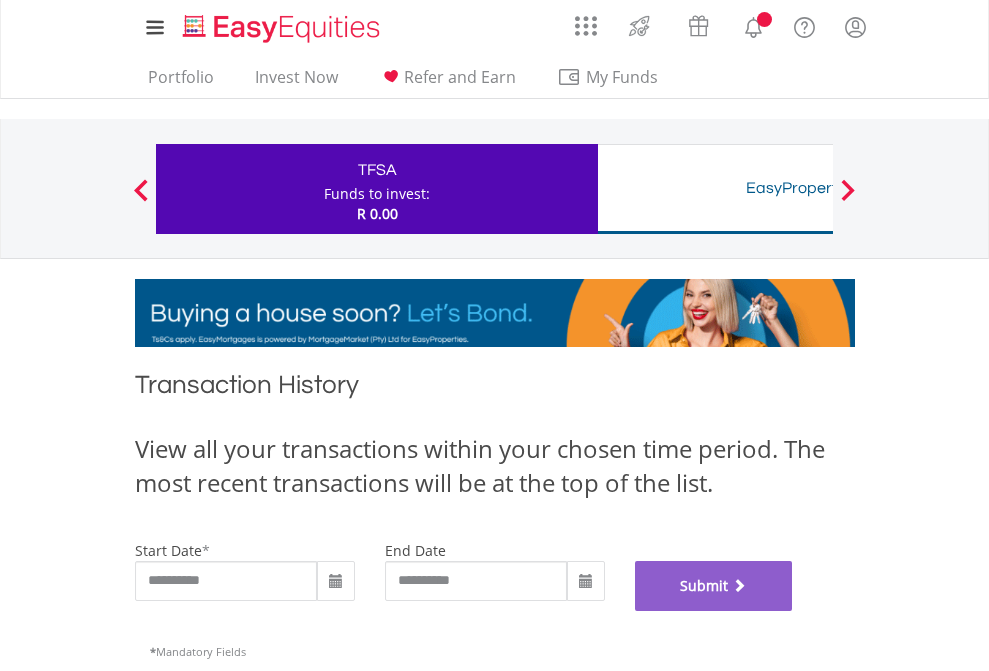 scroll, scrollTop: 811, scrollLeft: 0, axis: vertical 